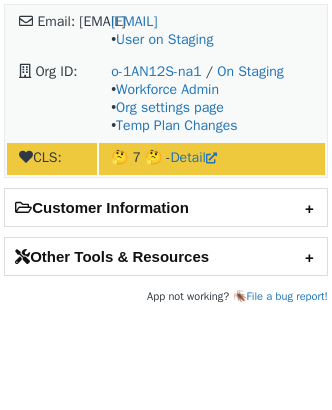 scroll, scrollTop: 0, scrollLeft: 0, axis: both 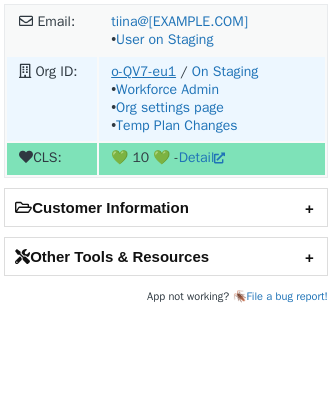 click on "o-QV7-eu1" at bounding box center (143, 71) 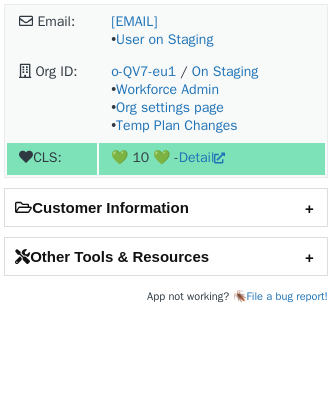 scroll, scrollTop: 0, scrollLeft: 0, axis: both 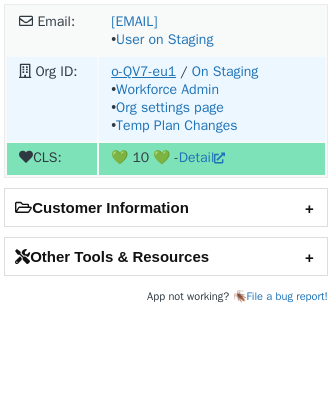 click on "o-QV7-eu1" at bounding box center (143, 71) 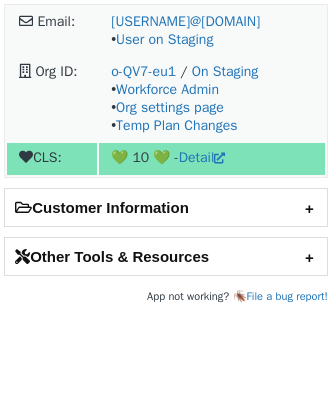 scroll, scrollTop: 0, scrollLeft: 0, axis: both 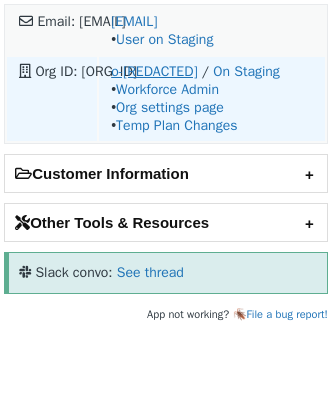 click on "o-21AYKW-na1" at bounding box center [154, 71] 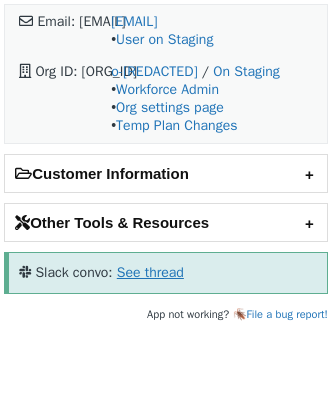 click on "See thread" at bounding box center (150, 272) 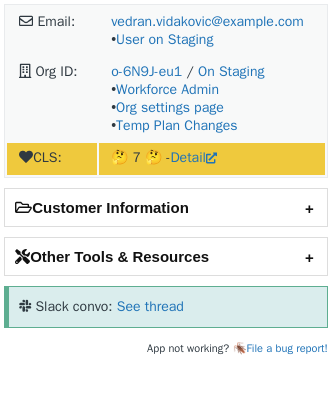 scroll, scrollTop: 0, scrollLeft: 0, axis: both 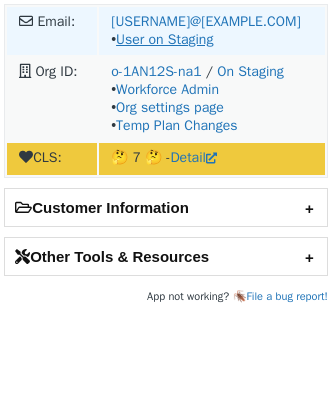 click on "User on Staging" at bounding box center (164, 39) 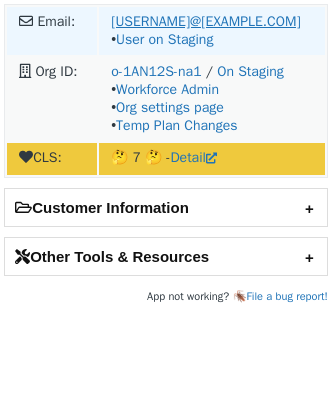 click on "jlutz@nexamotiongroup.com" at bounding box center (205, 21) 